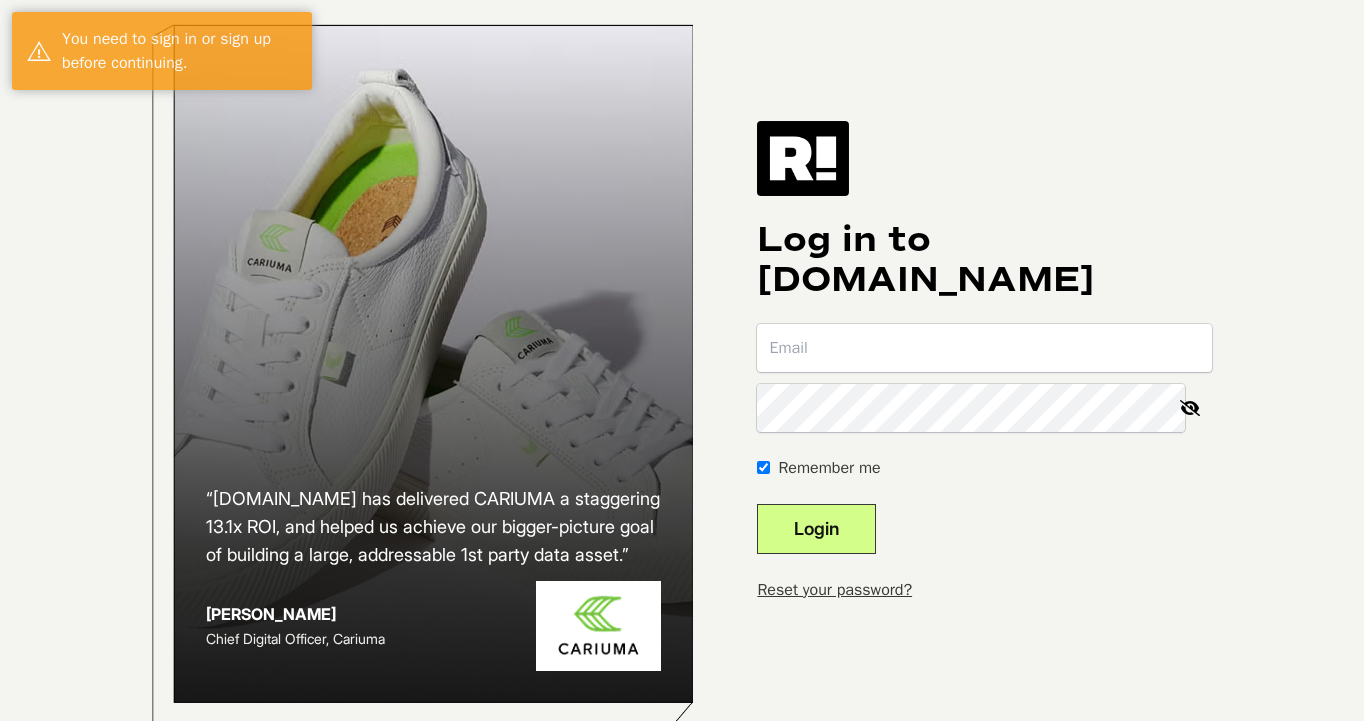 scroll, scrollTop: 0, scrollLeft: 0, axis: both 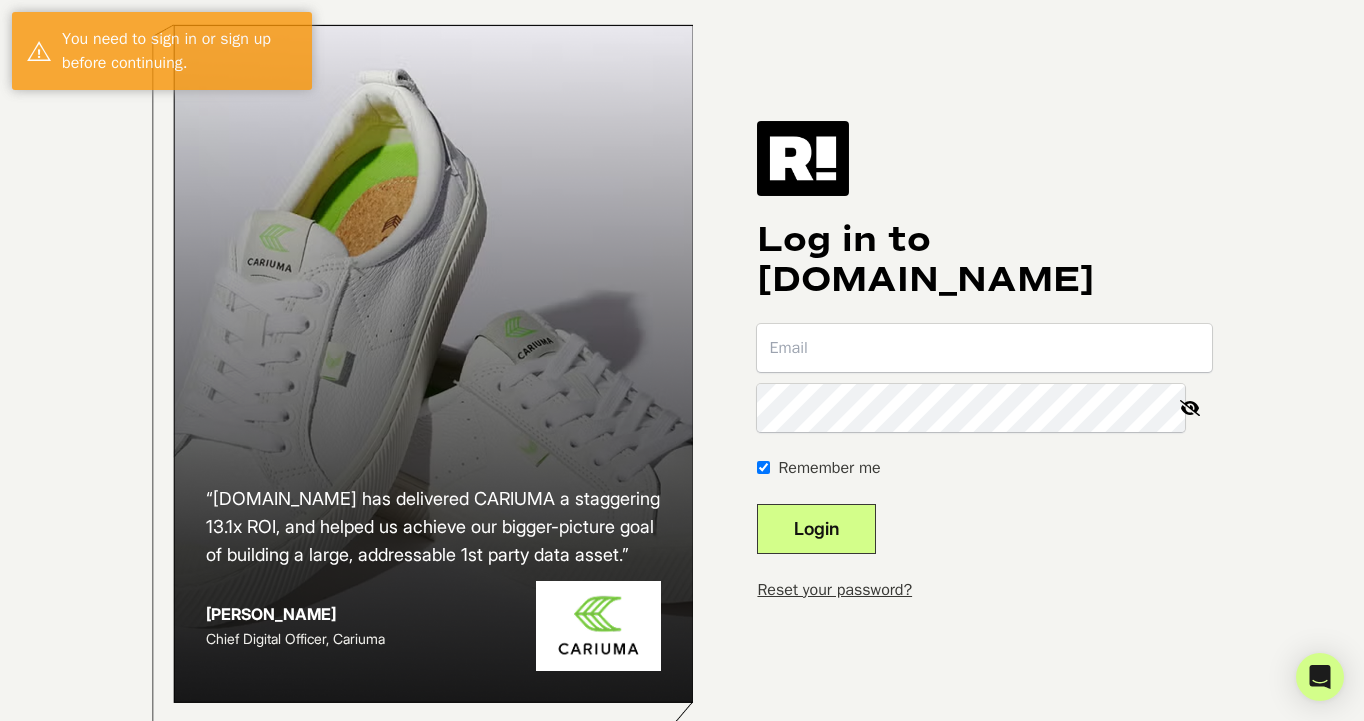 type on "analytics@ironlig.ht" 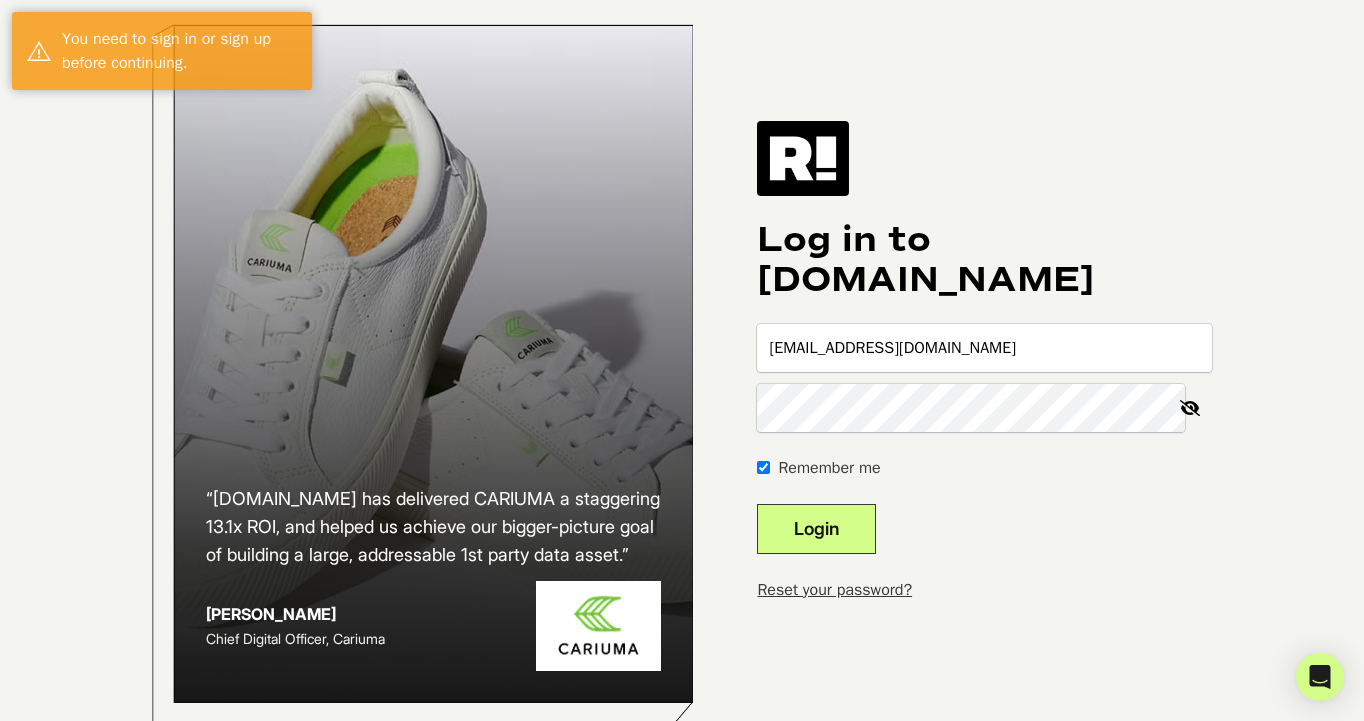 click on "Login" at bounding box center [816, 529] 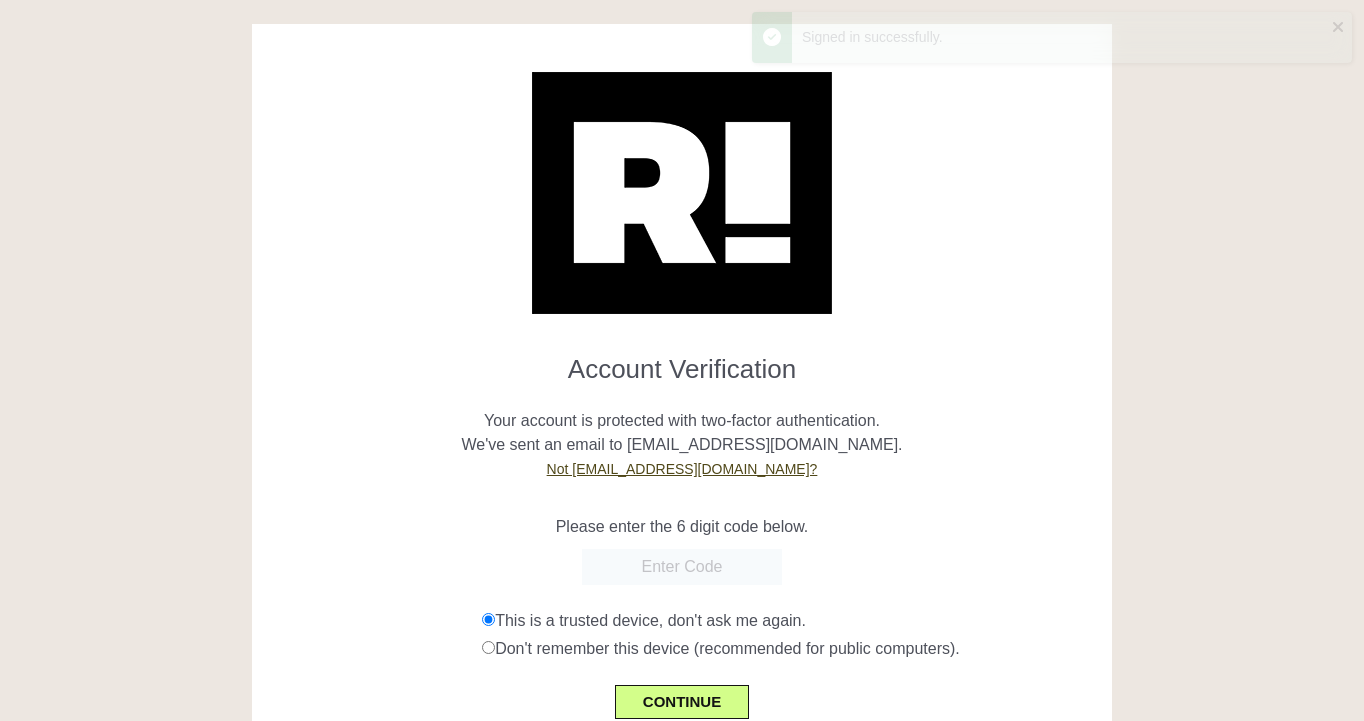 scroll, scrollTop: 0, scrollLeft: 0, axis: both 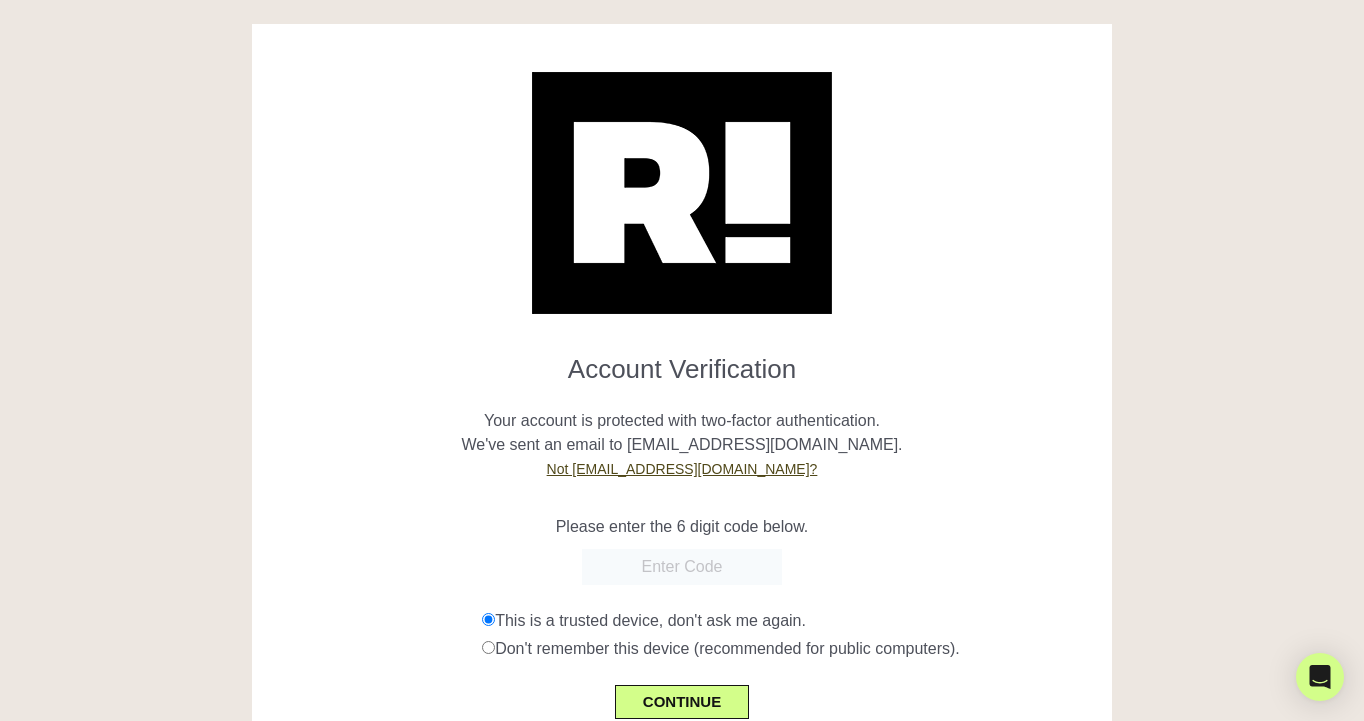 paste on "171582" 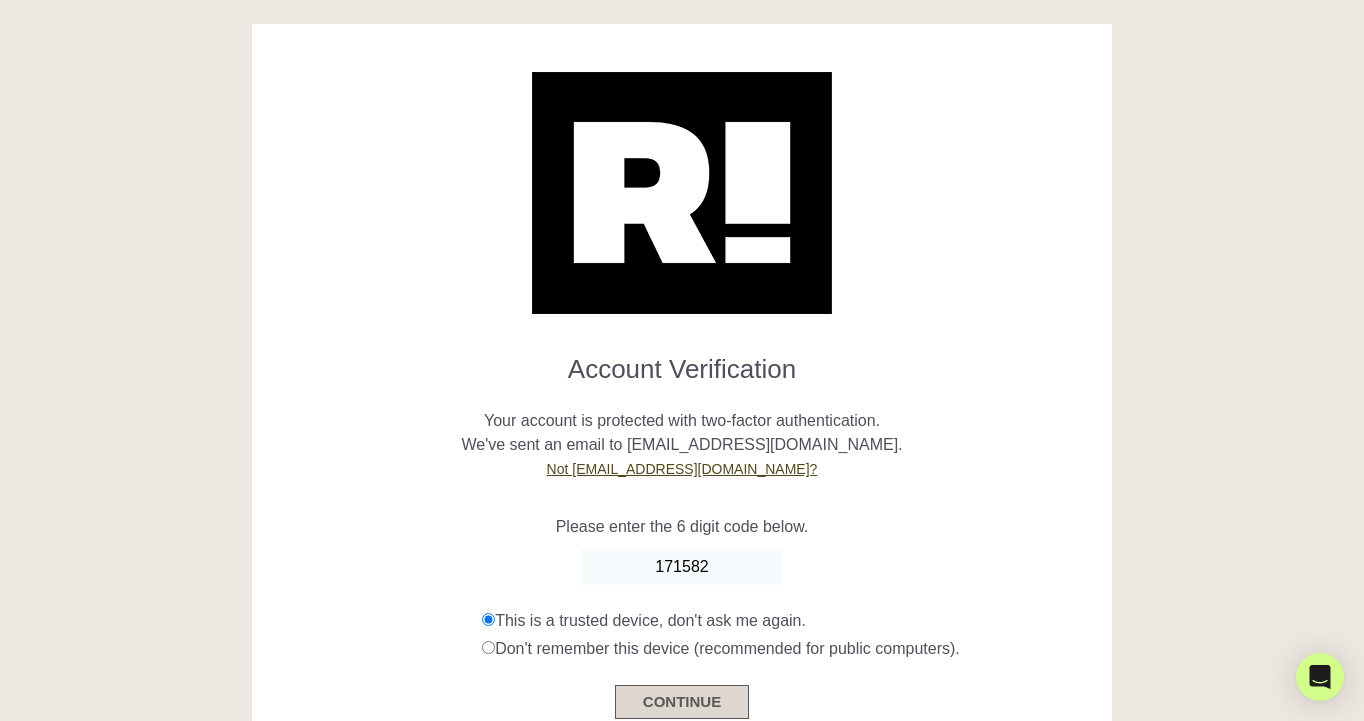 type on "171582" 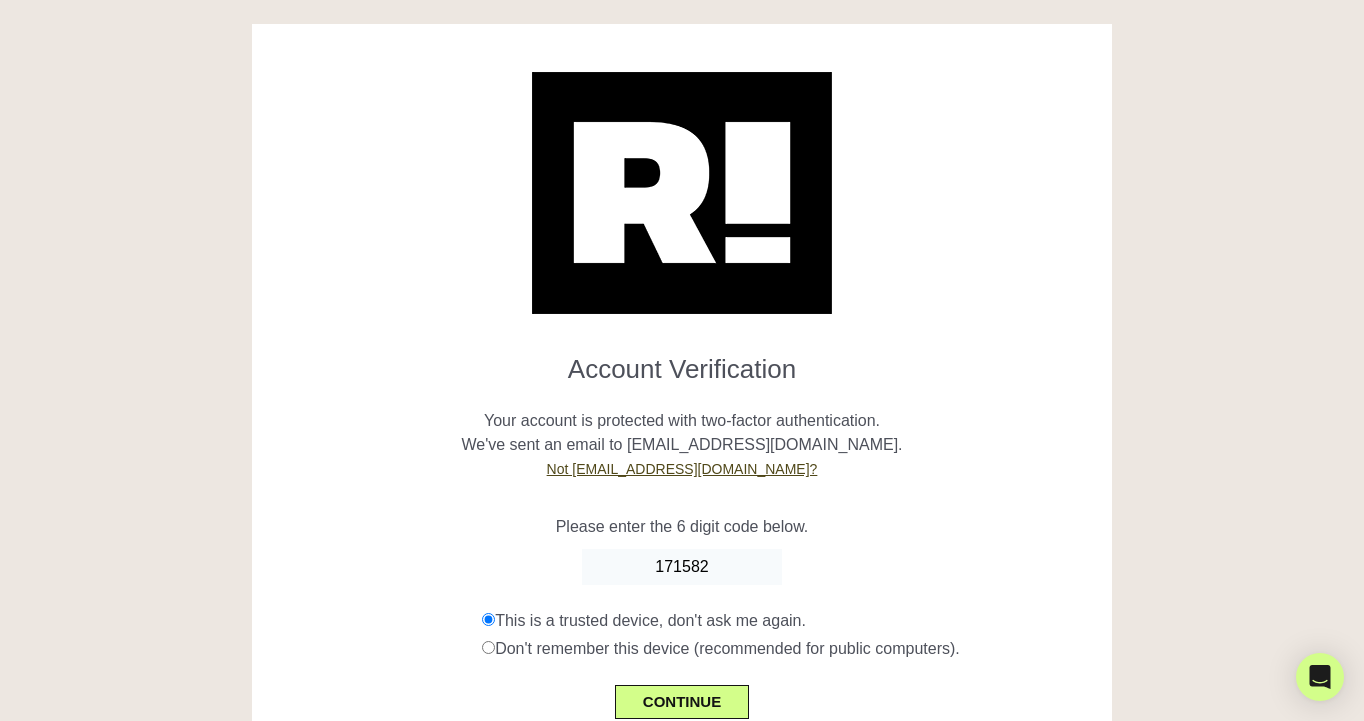 type 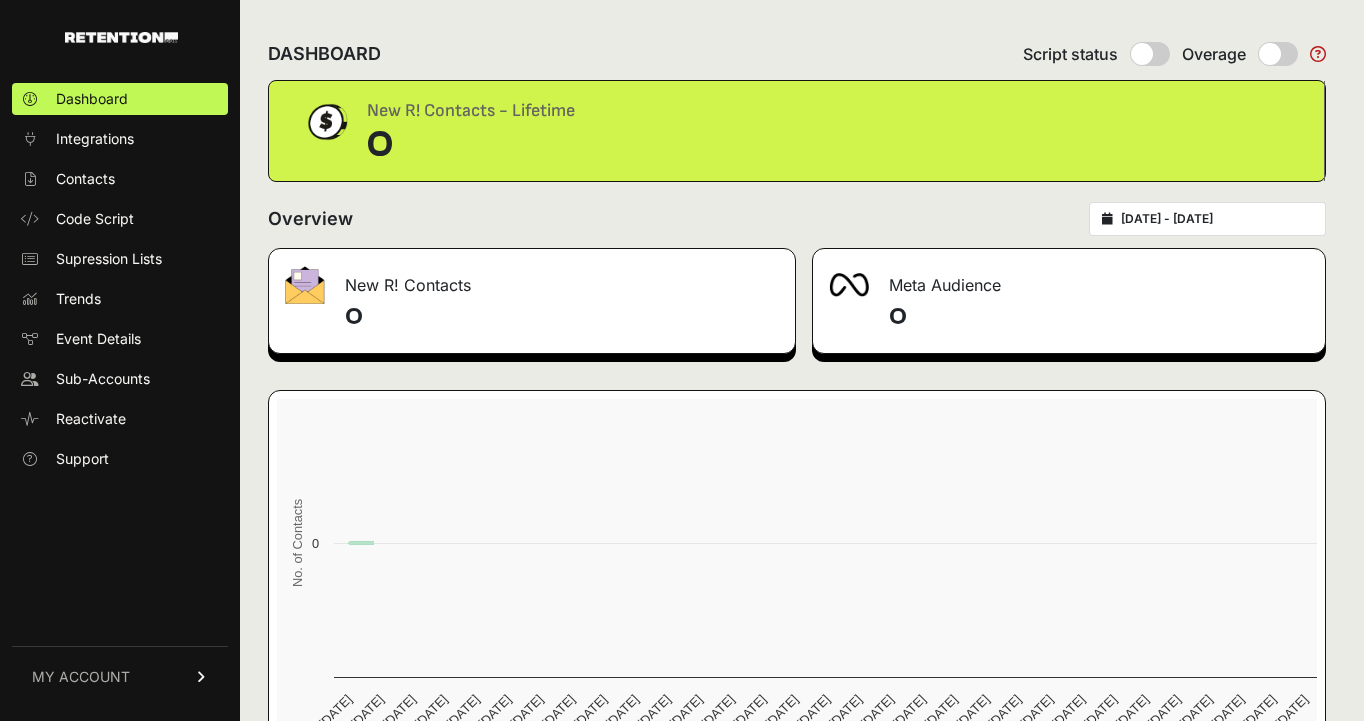 scroll, scrollTop: 0, scrollLeft: 0, axis: both 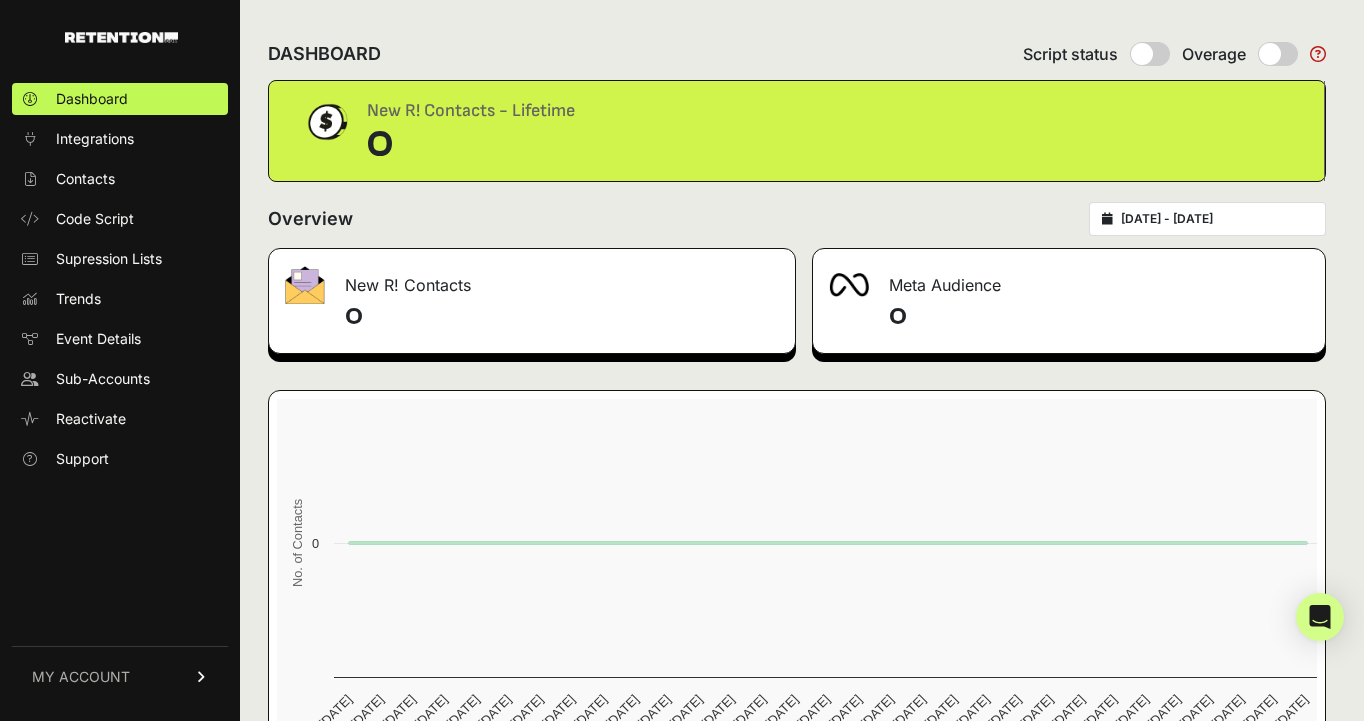 click on "MY ACCOUNT" at bounding box center [81, 677] 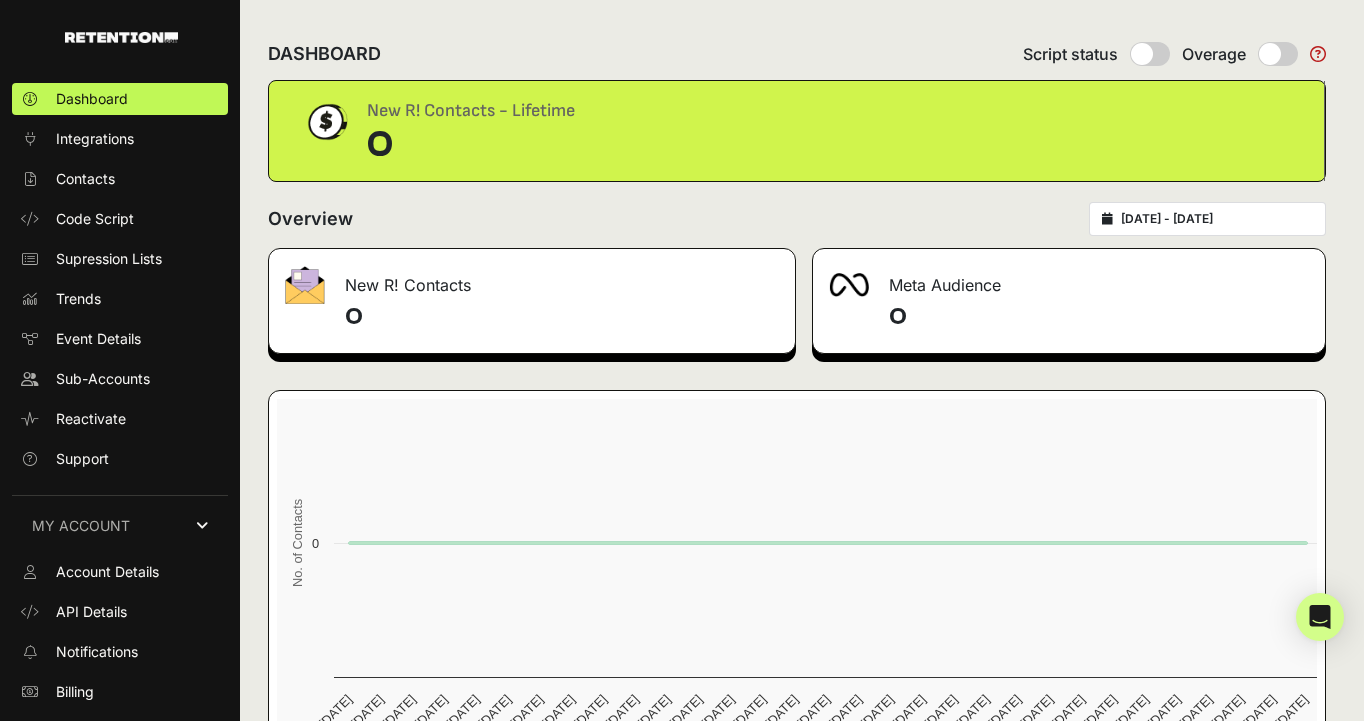 scroll, scrollTop: 69, scrollLeft: 0, axis: vertical 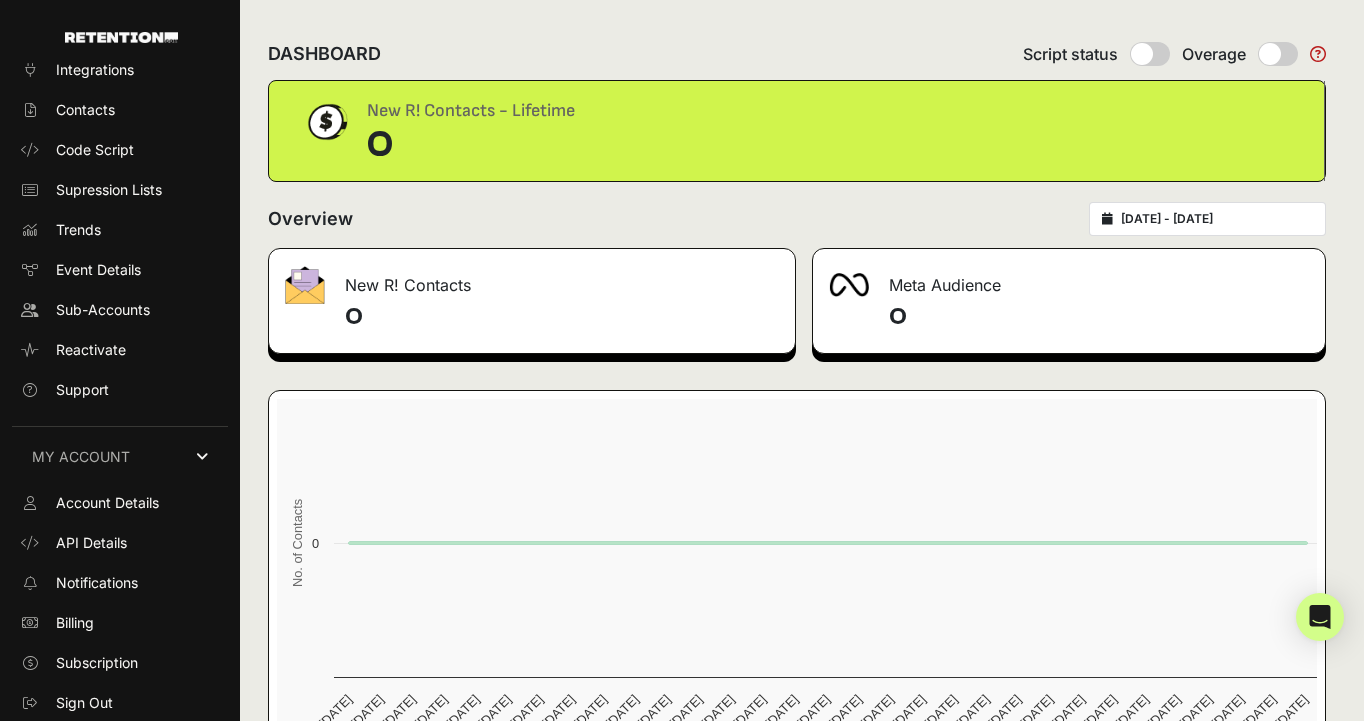 click on "MY ACCOUNT" at bounding box center [120, 456] 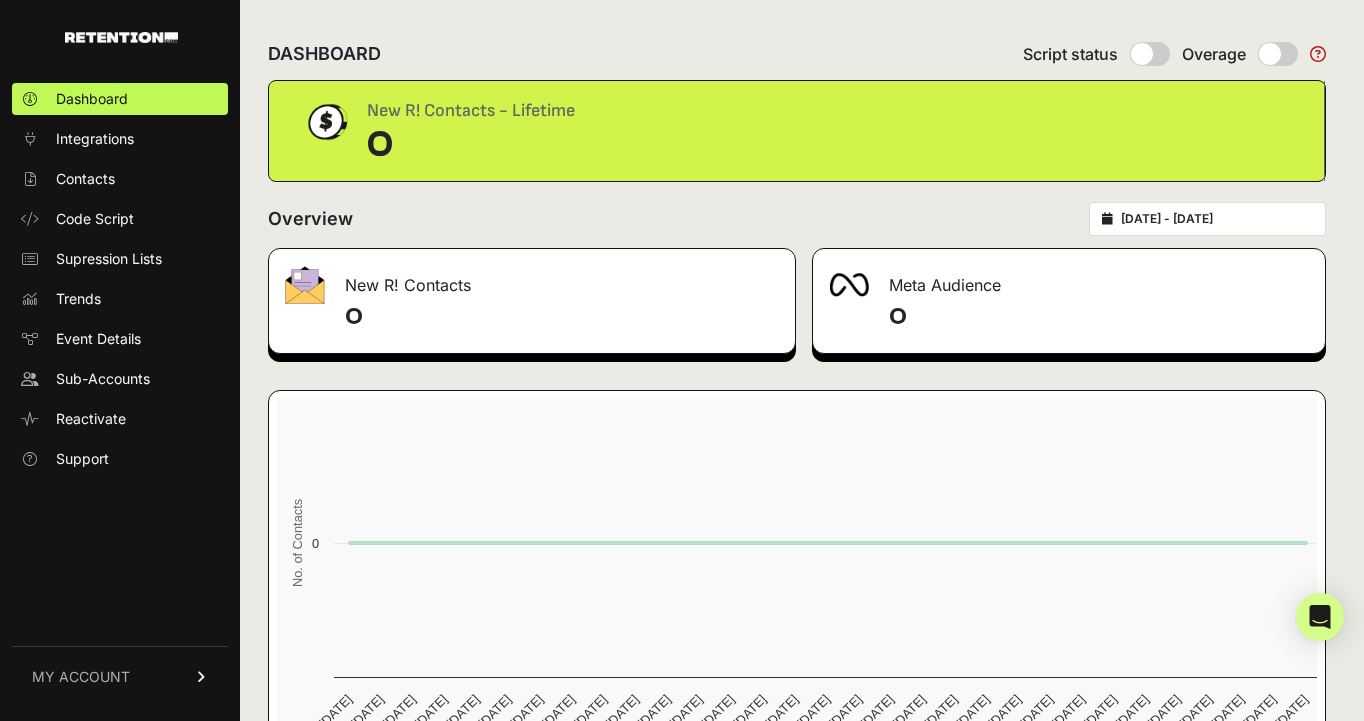 scroll, scrollTop: 0, scrollLeft: 0, axis: both 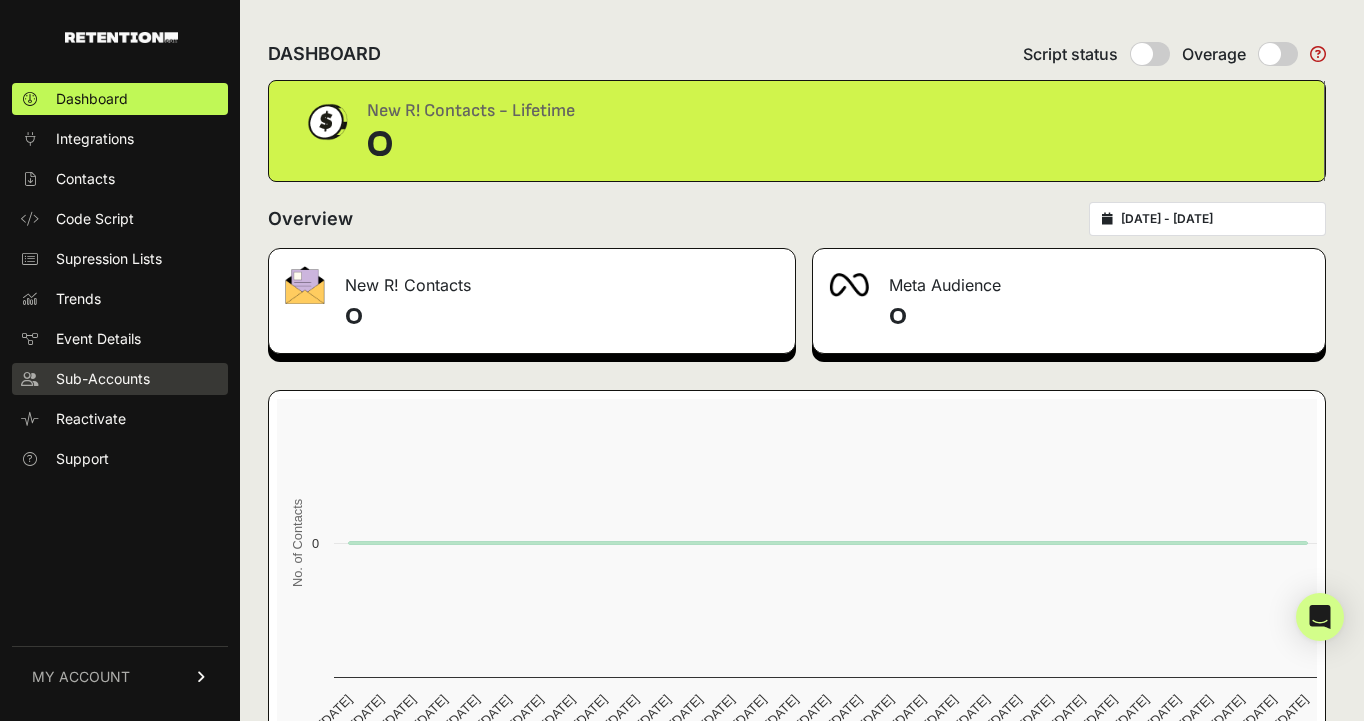 click on "Sub-Accounts" at bounding box center (103, 379) 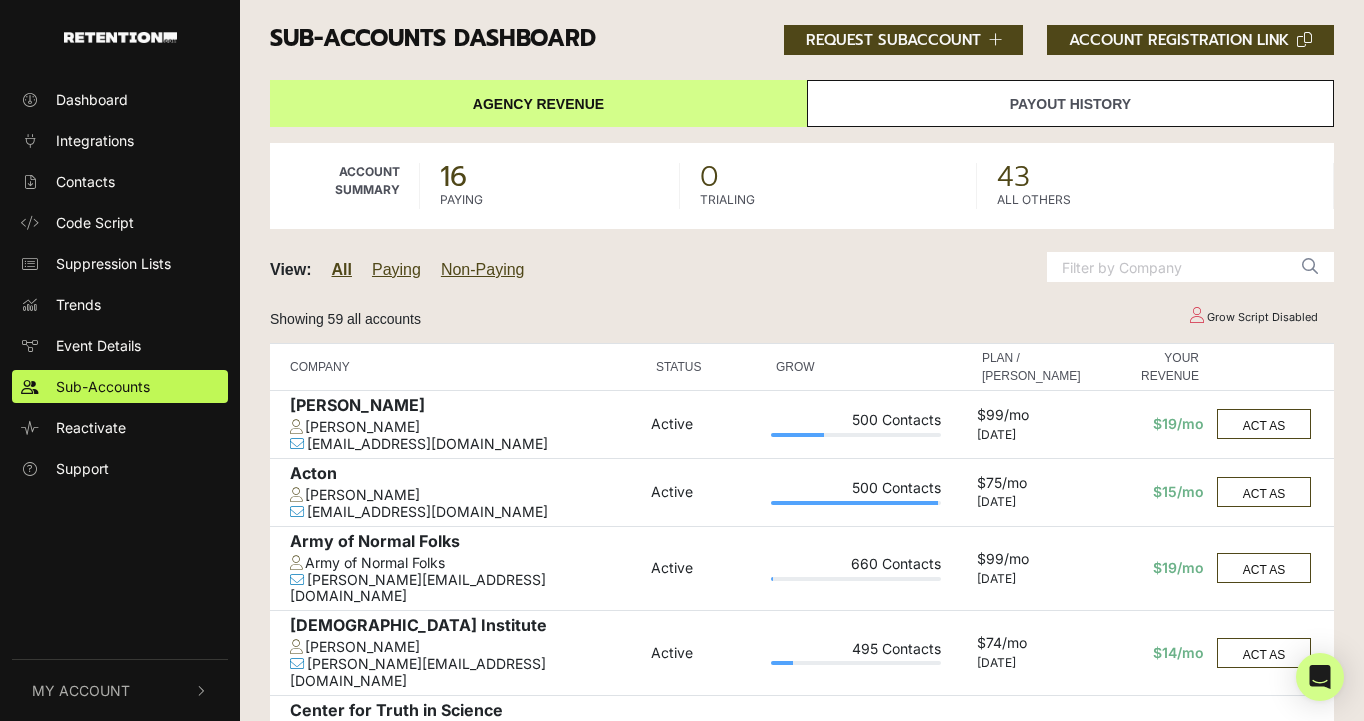 scroll, scrollTop: 451, scrollLeft: 0, axis: vertical 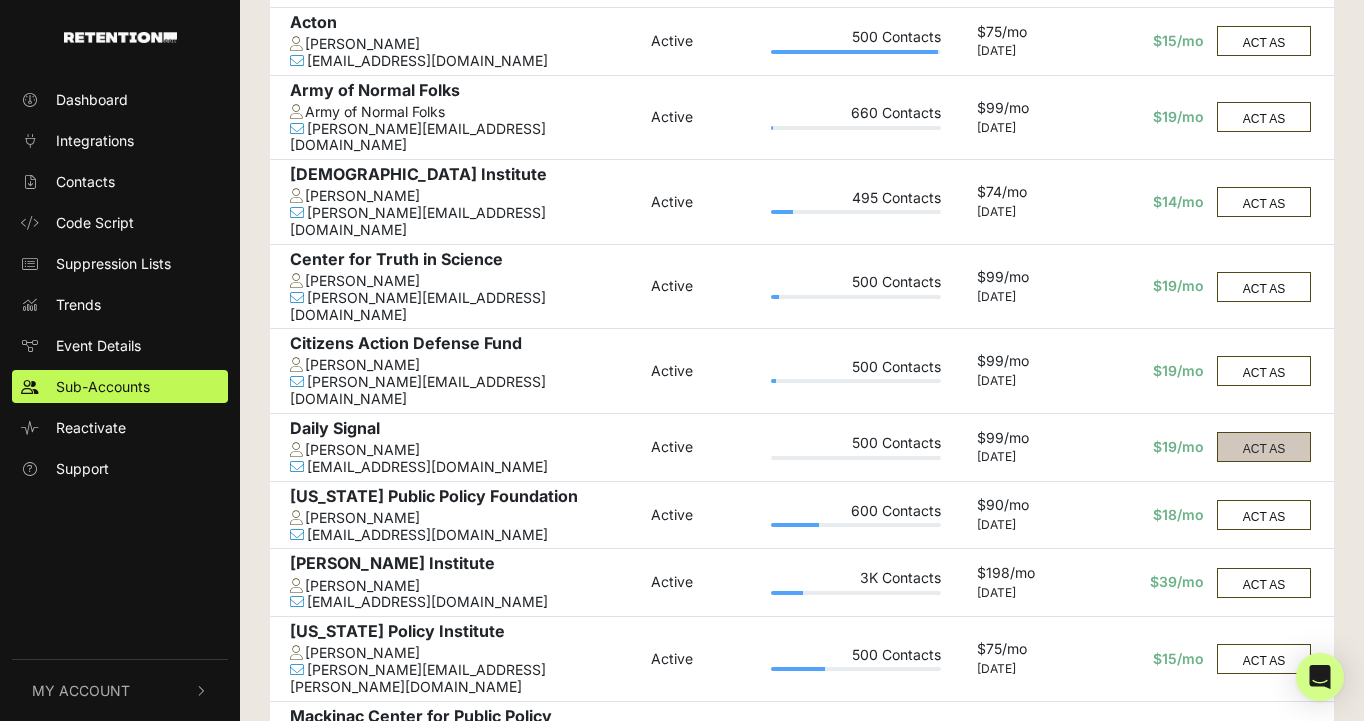 click on "ACT AS" at bounding box center [1264, 447] 